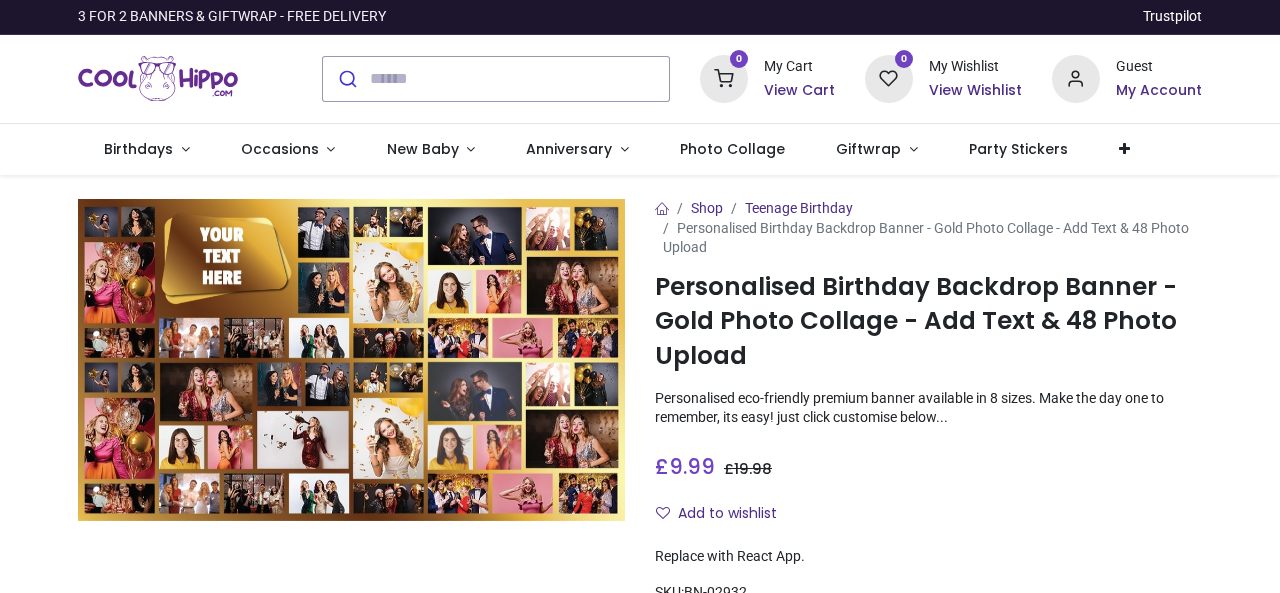 scroll, scrollTop: 0, scrollLeft: 0, axis: both 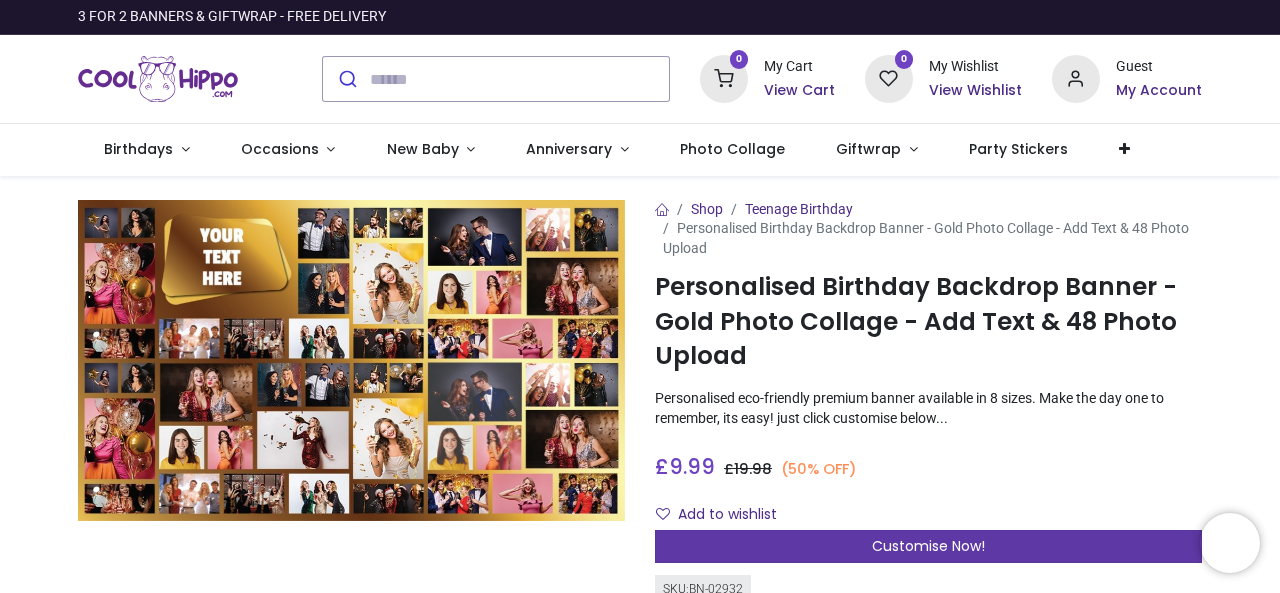 click on "Customise Now!" at bounding box center [928, 547] 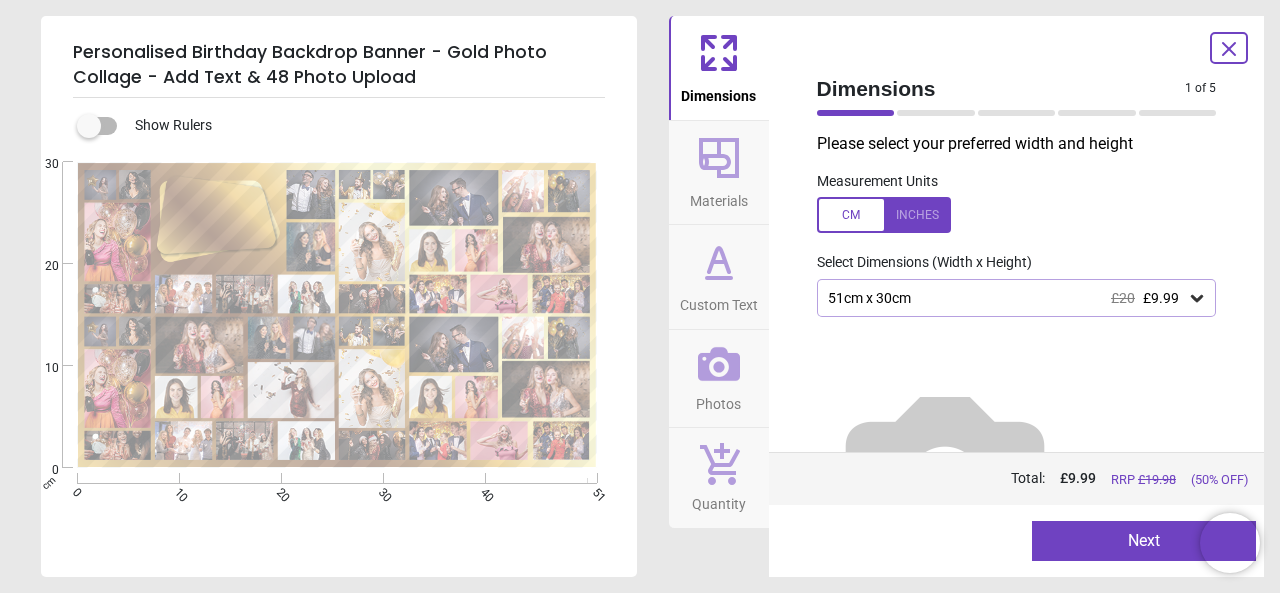 click on "51cm  x  30cm       £20 £9.99" at bounding box center (1007, 298) 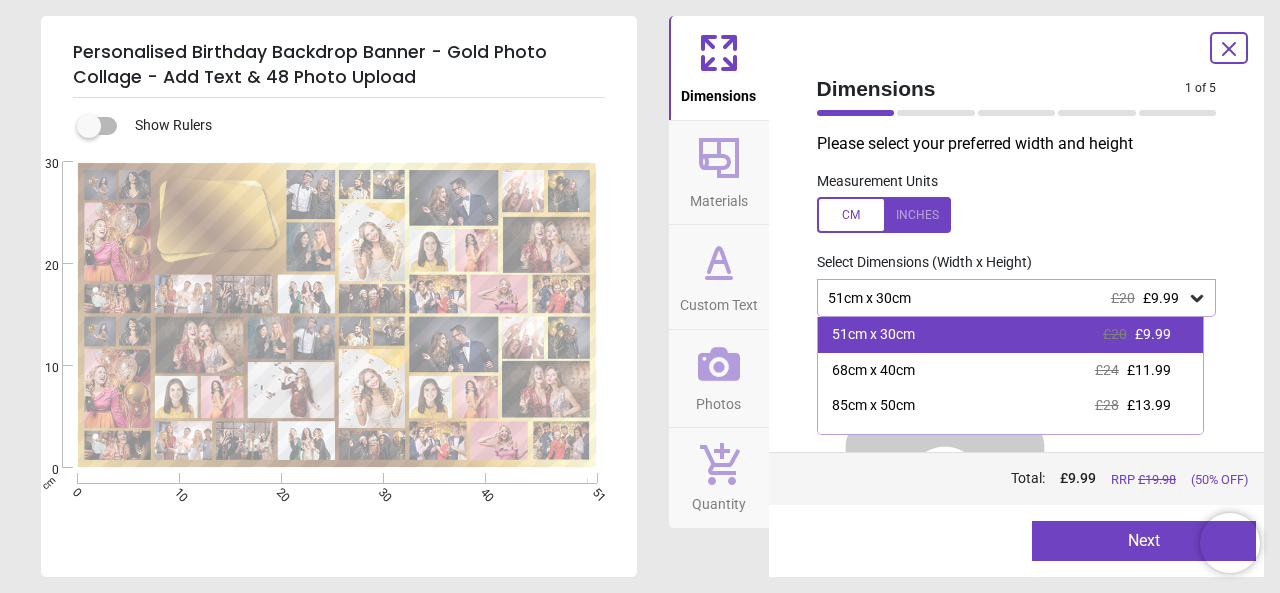 click on "51cm  x  30cm       £20 £9.99" at bounding box center (1011, 335) 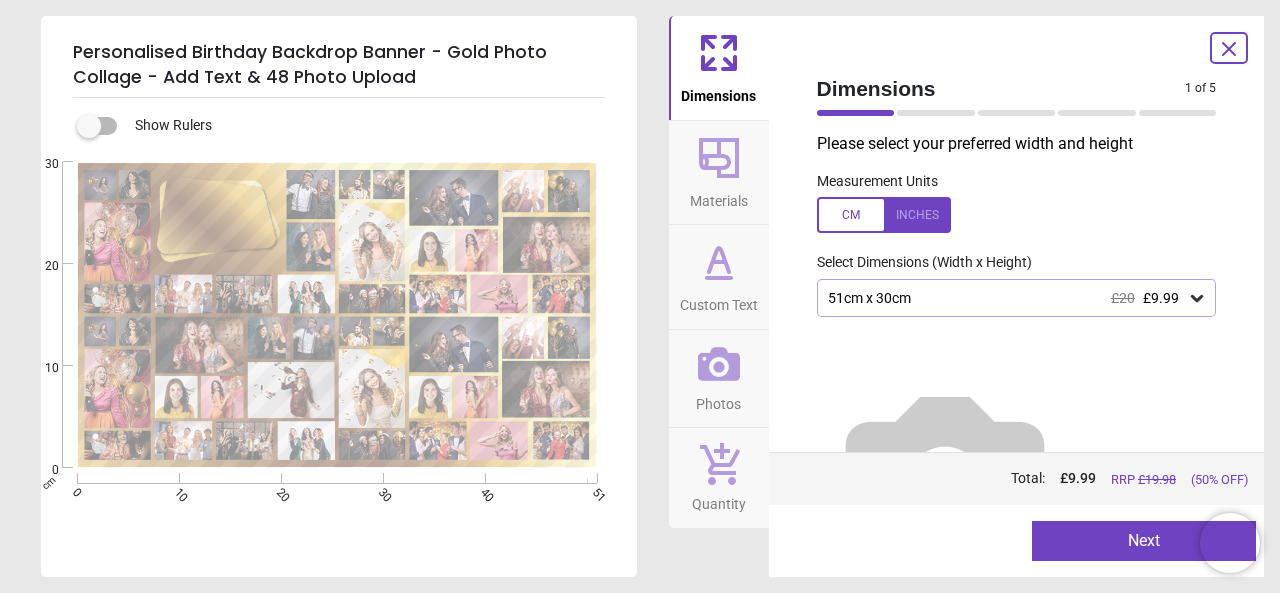 click on "51cm  x  30cm       £20 £9.99" at bounding box center [1007, 298] 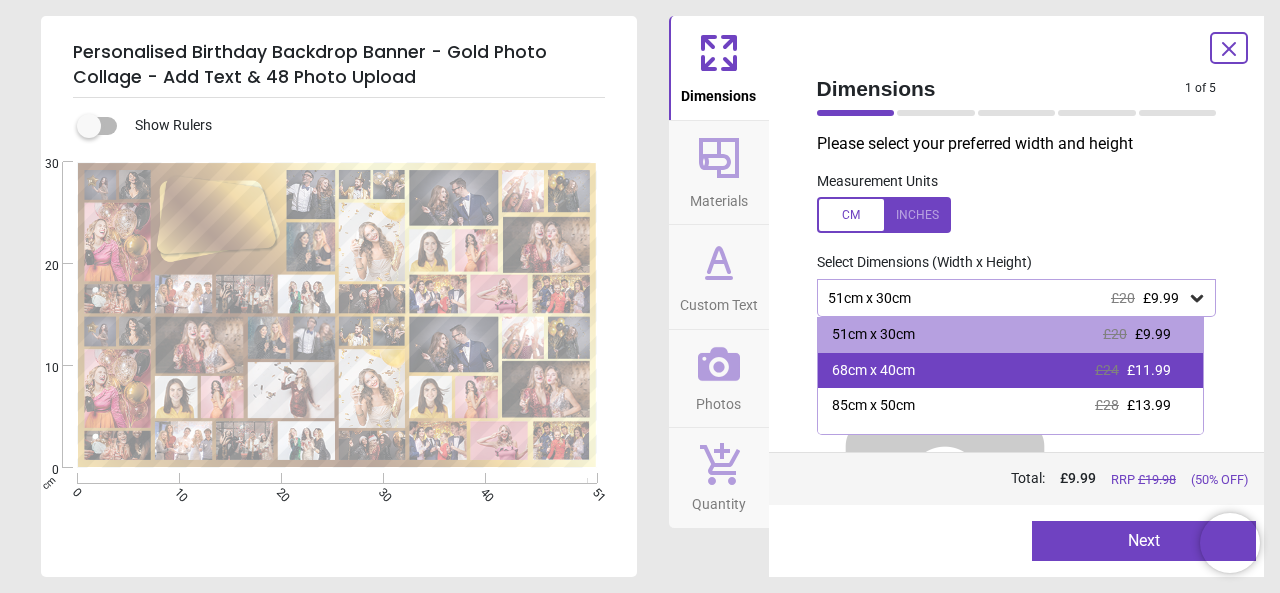click on "68cm  x  40cm       £24 £11.99" at bounding box center (1011, 371) 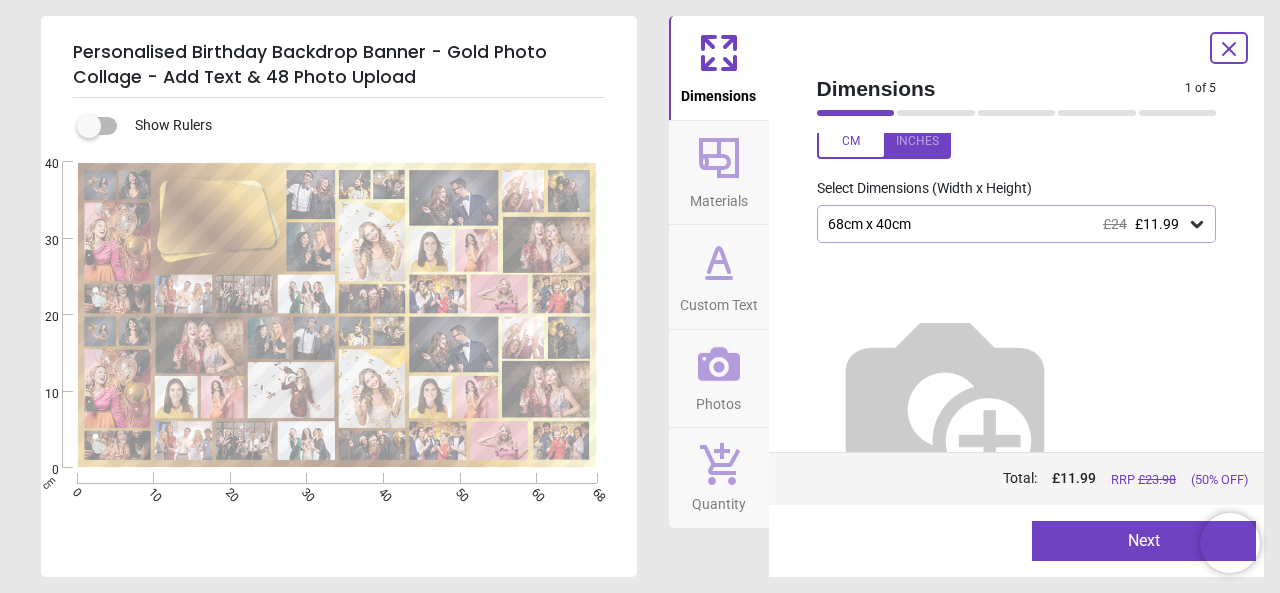 scroll, scrollTop: 75, scrollLeft: 0, axis: vertical 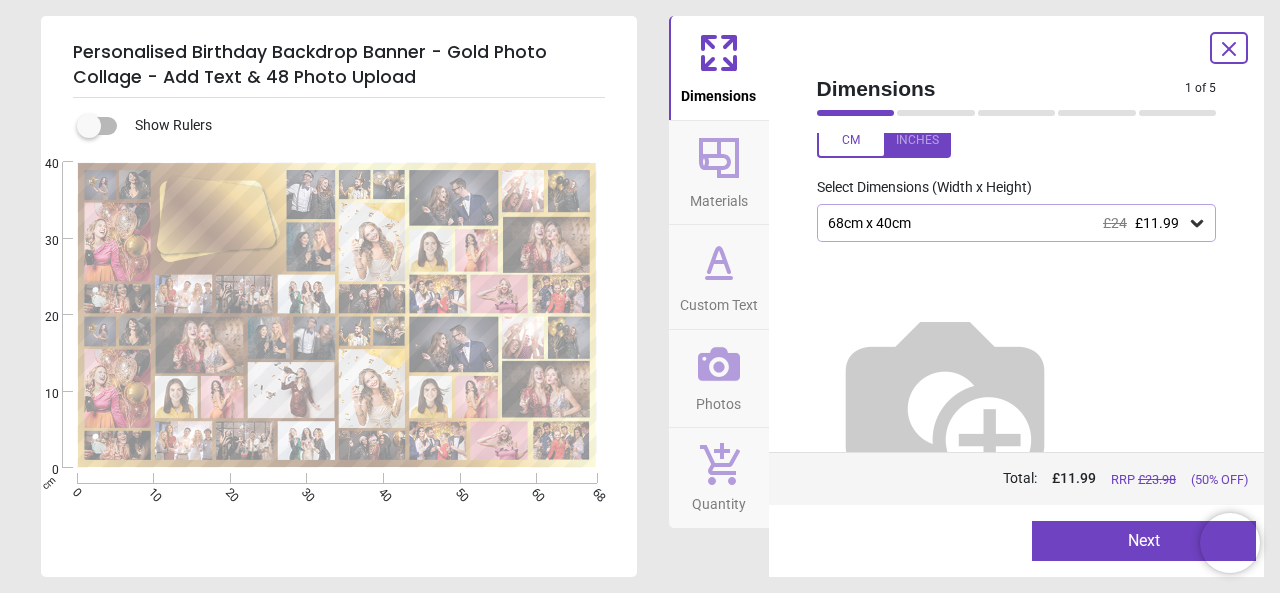 click at bounding box center [945, 402] 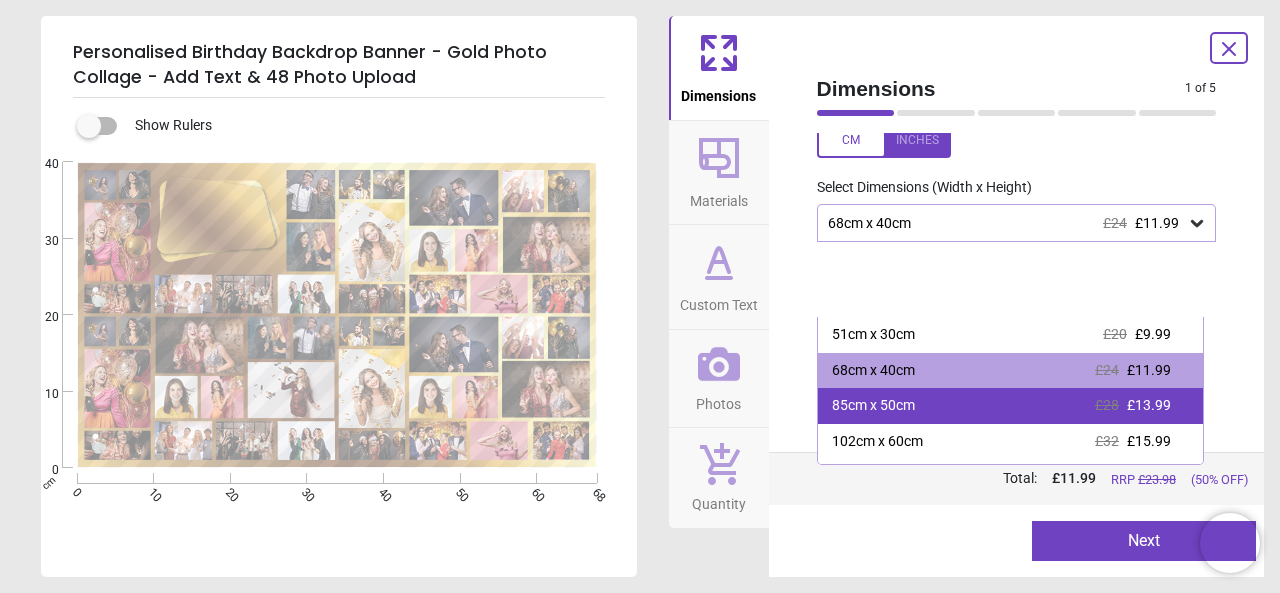 click on "85cm  x  50cm       £28 £13.99" at bounding box center [1011, 406] 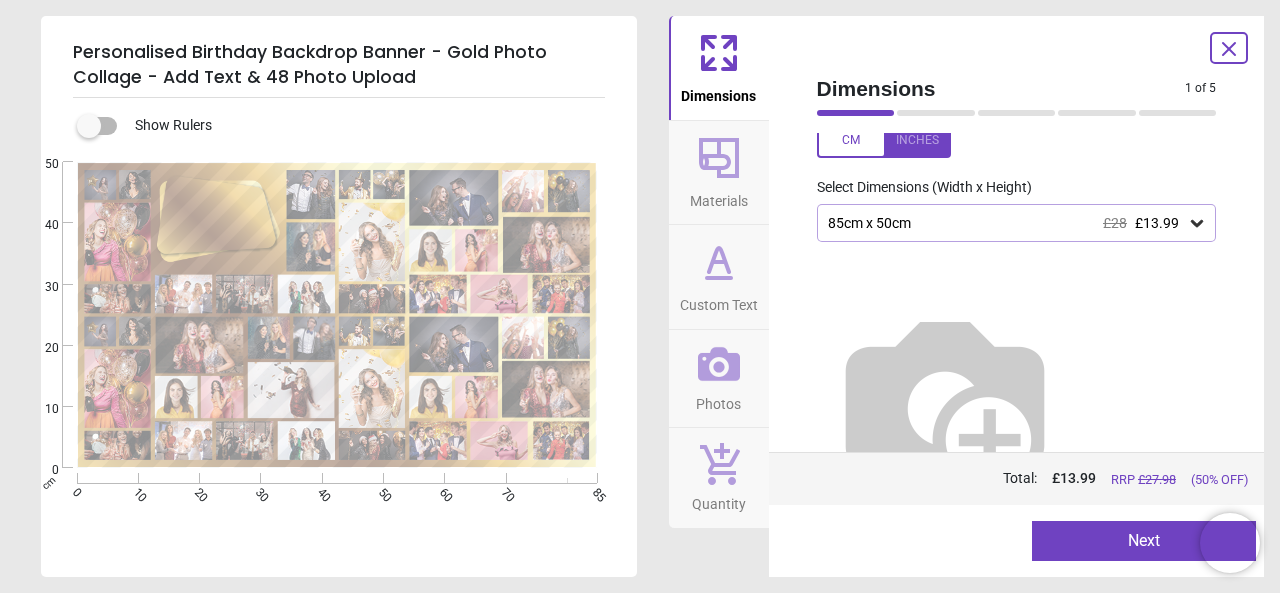 click on "85cm  x  50cm       £28 £13.99" at bounding box center (1007, 223) 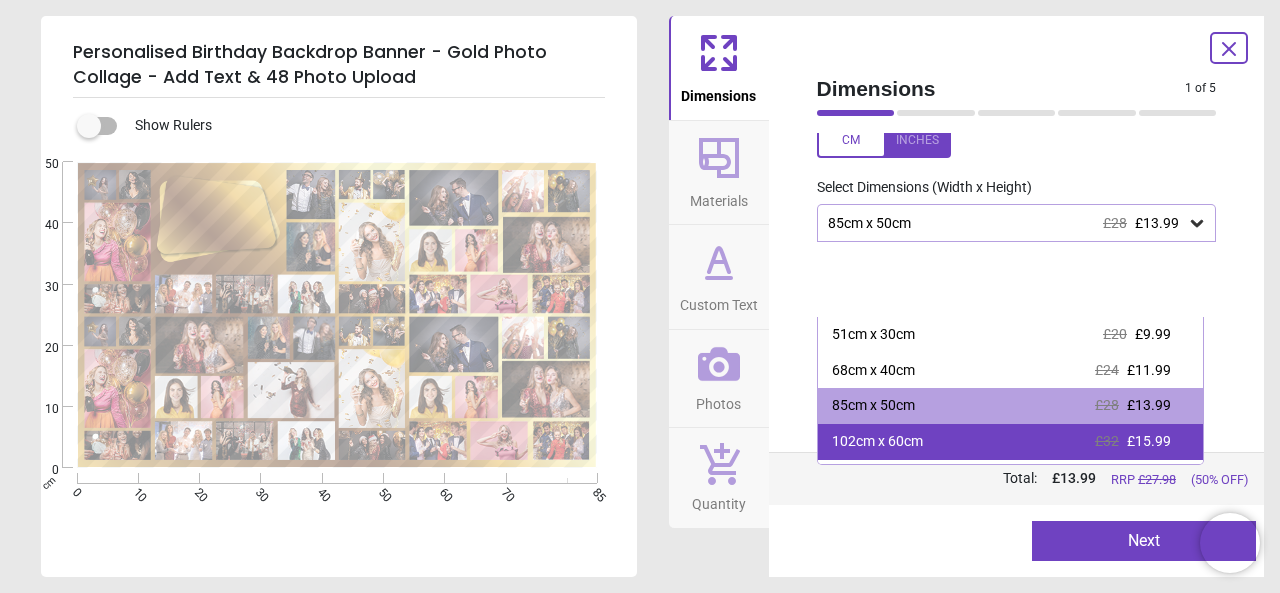 click on "102cm  x  60cm" at bounding box center (877, 442) 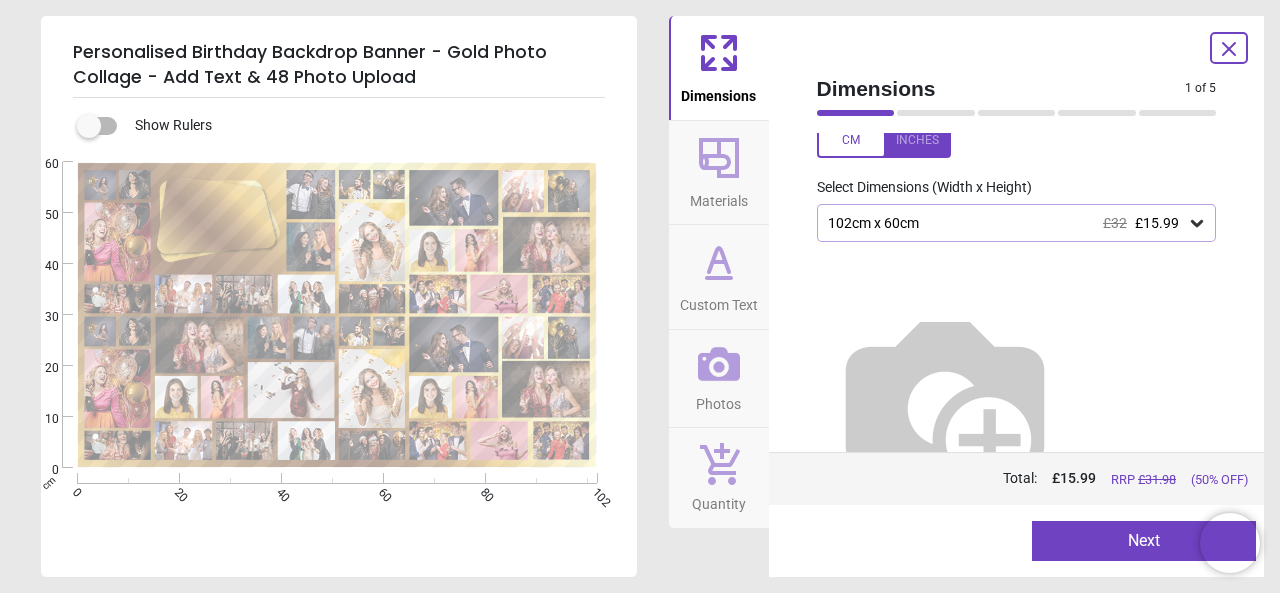 click on "Next" at bounding box center (1144, 541) 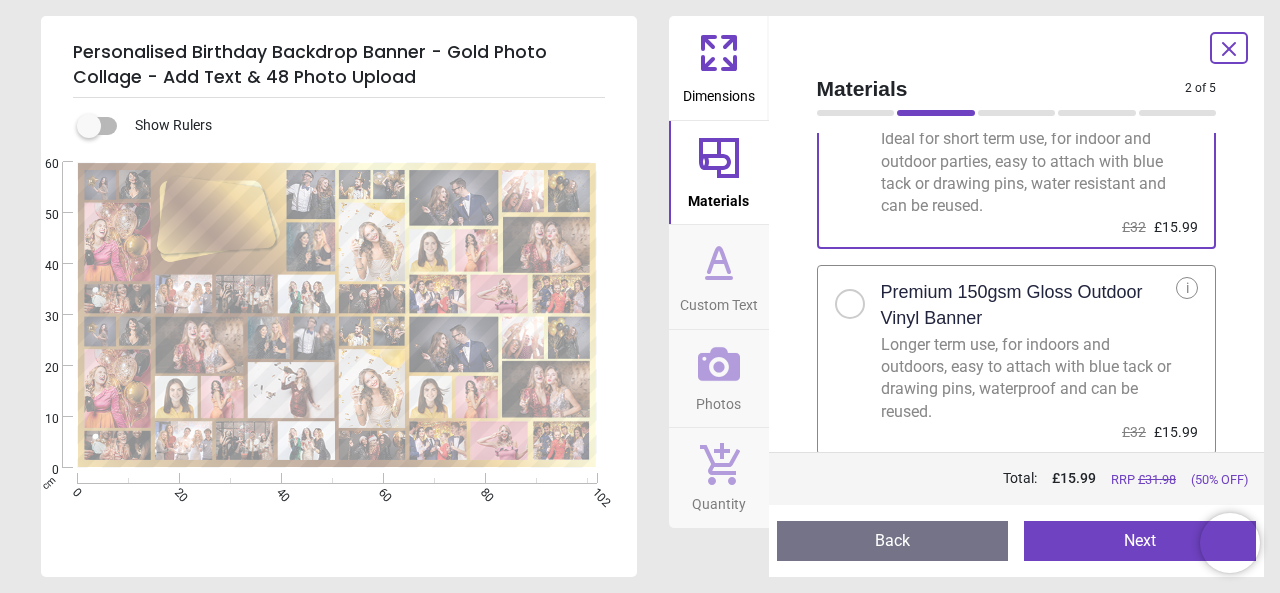 scroll, scrollTop: 0, scrollLeft: 0, axis: both 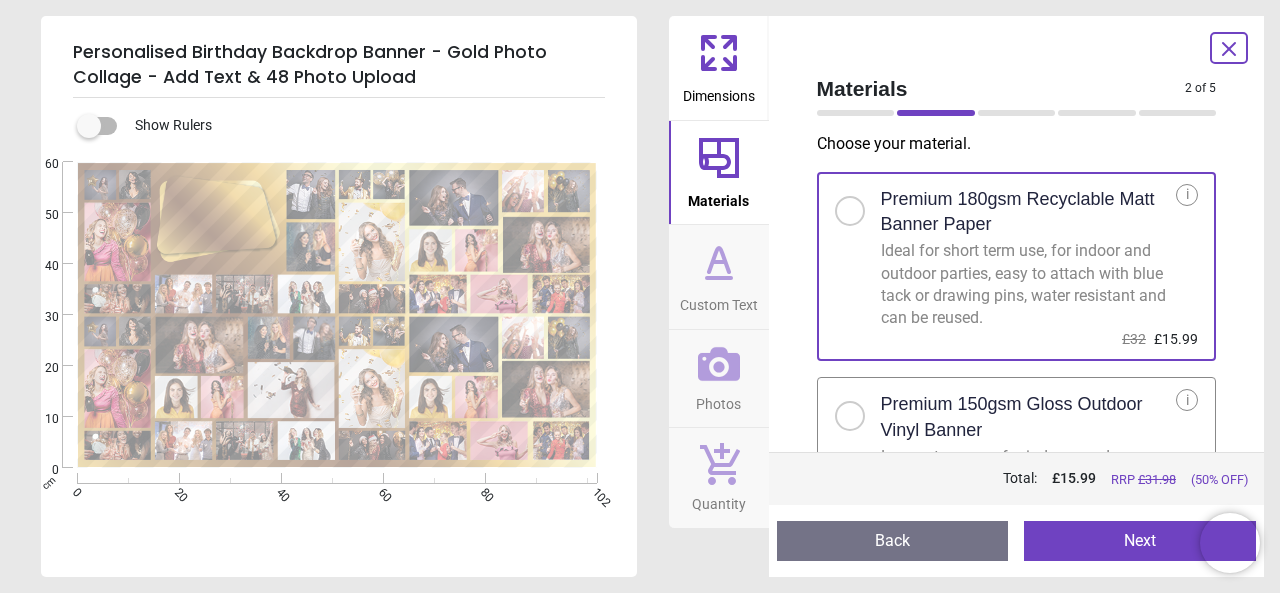 click on "Next" at bounding box center [1140, 541] 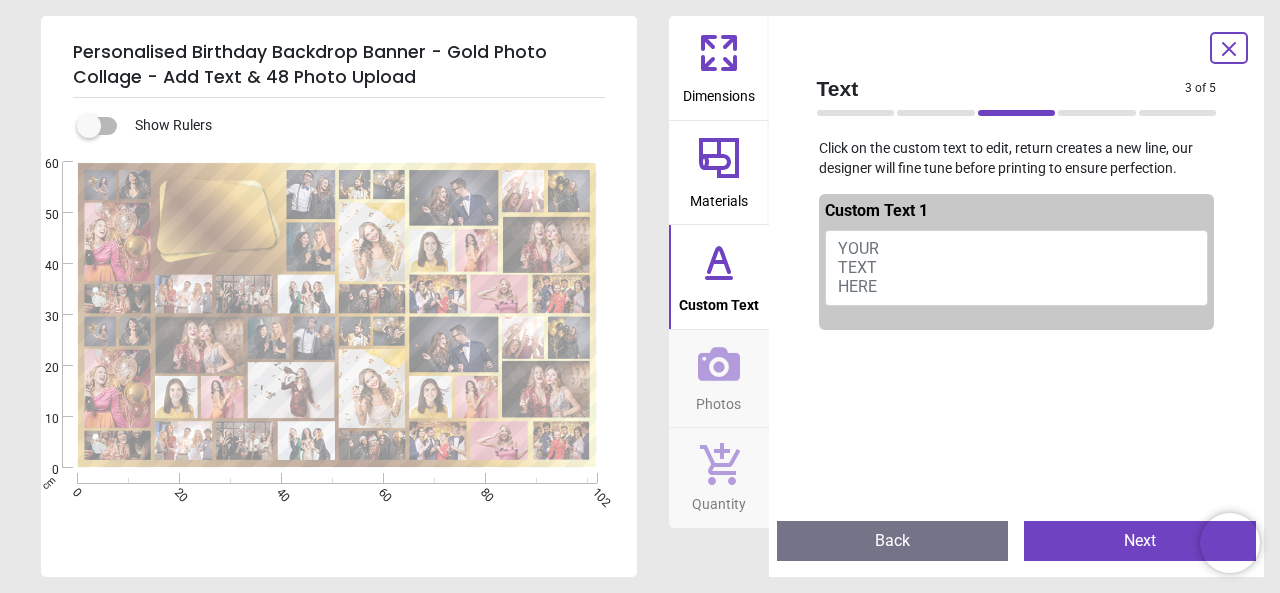 click on "YOUR
TEXT
HERE" at bounding box center [1017, 268] 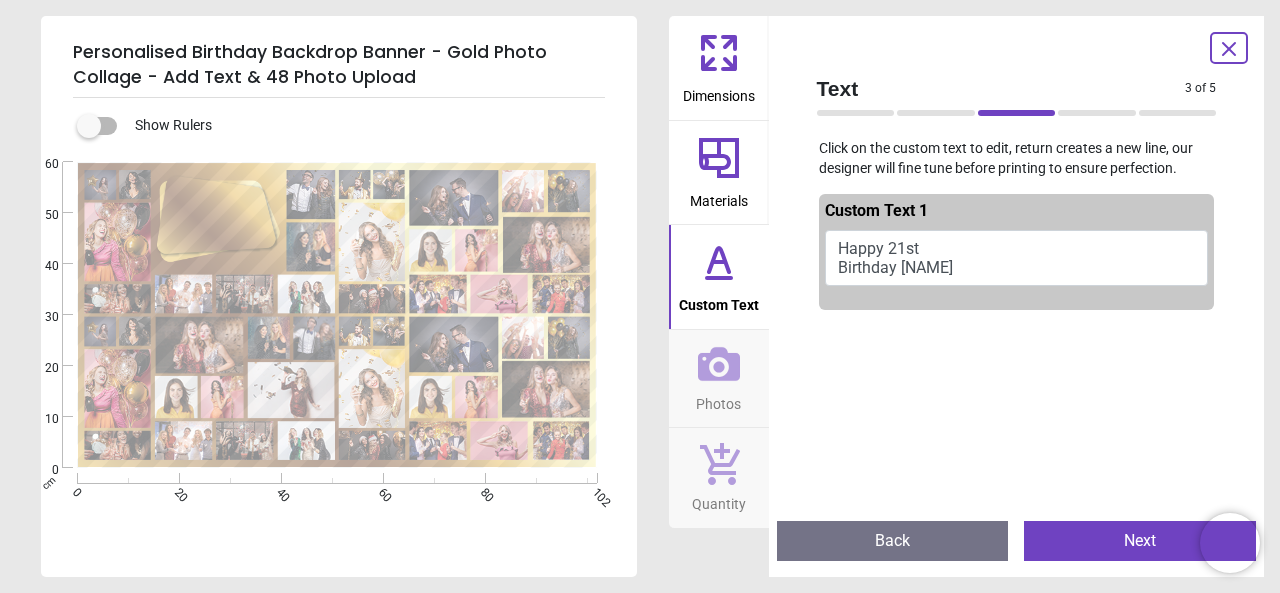 scroll, scrollTop: 0, scrollLeft: 0, axis: both 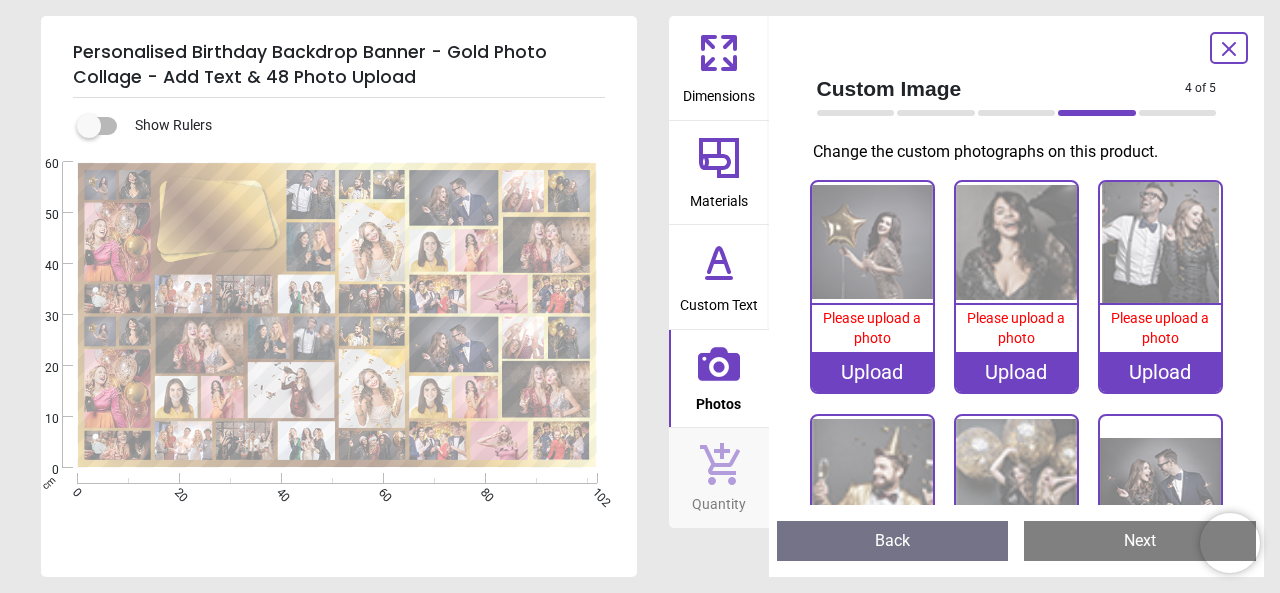 click 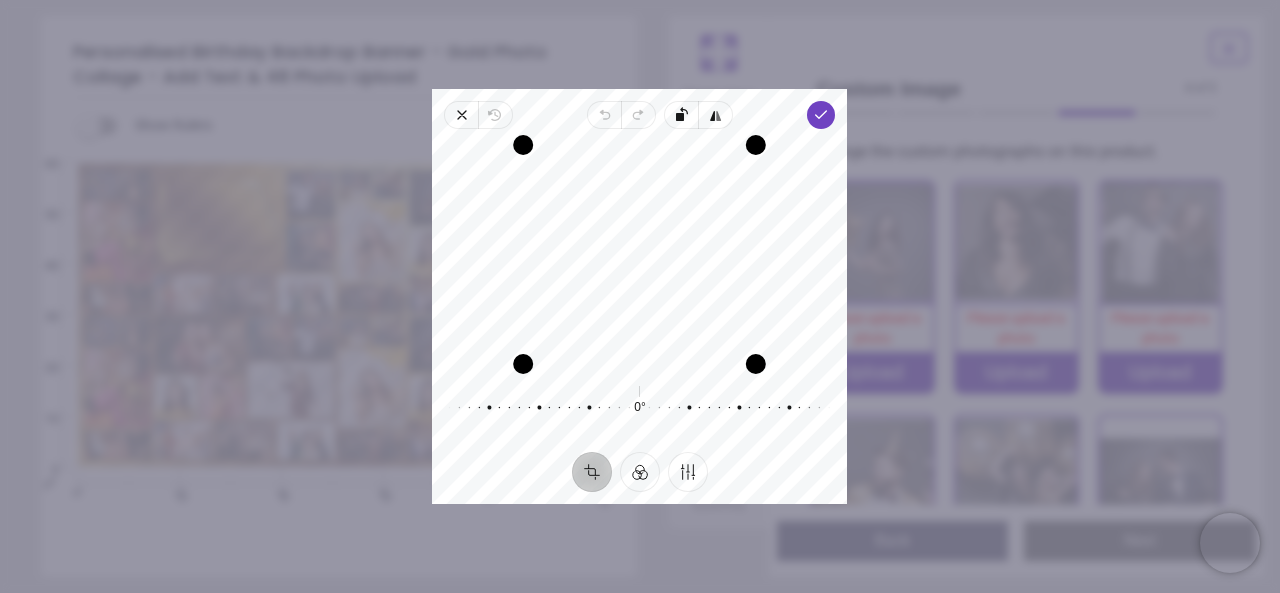 drag, startPoint x: 652, startPoint y: 307, endPoint x: 577, endPoint y: 313, distance: 75.23962 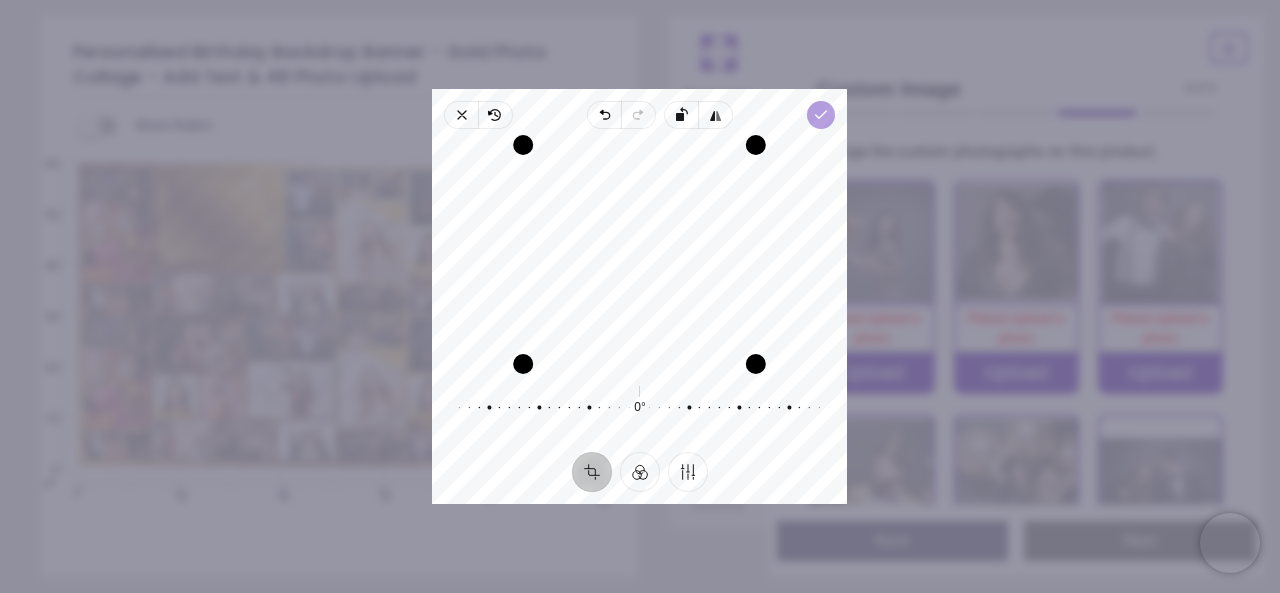 click 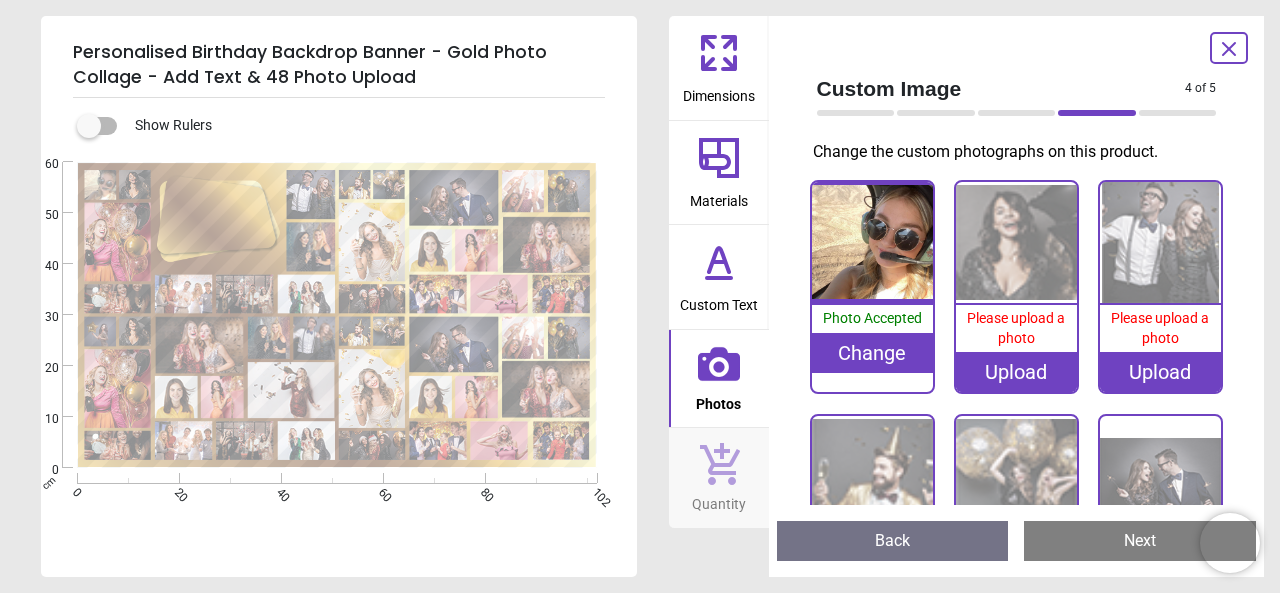 click 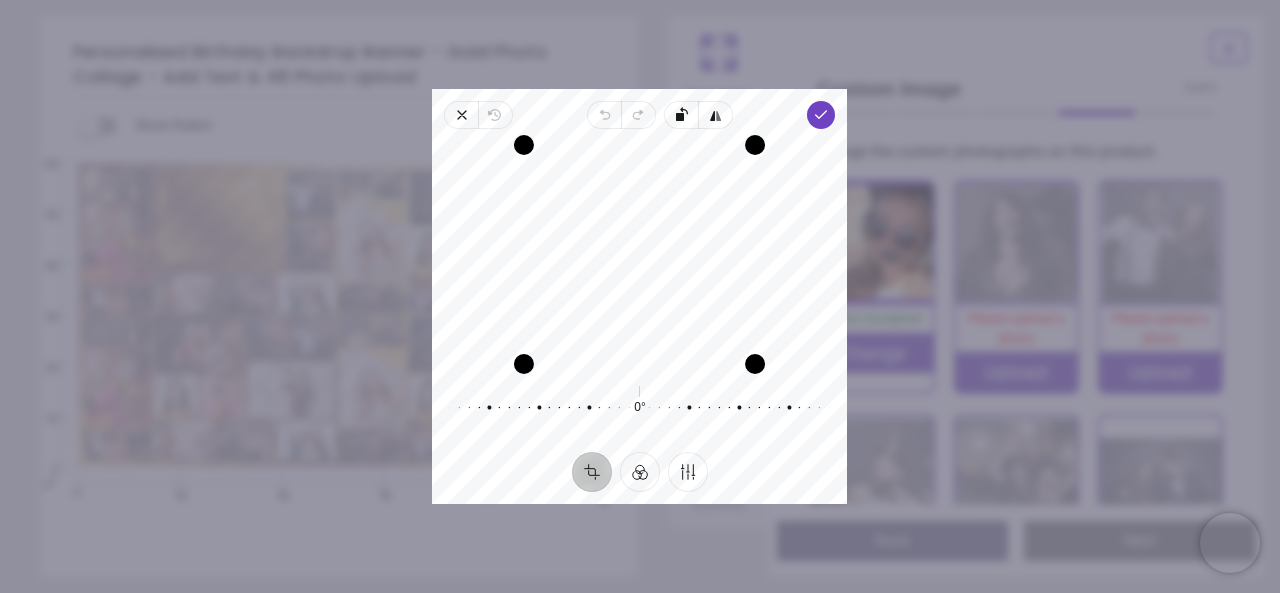 drag, startPoint x: 689, startPoint y: 321, endPoint x: 685, endPoint y: 358, distance: 37.215588 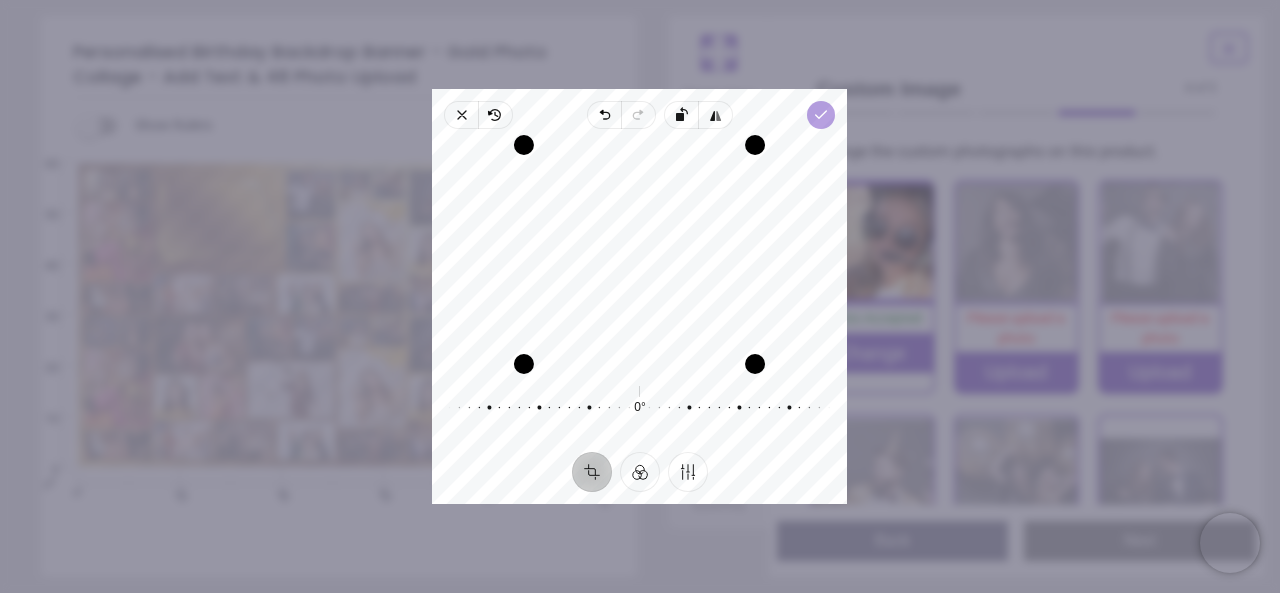 click 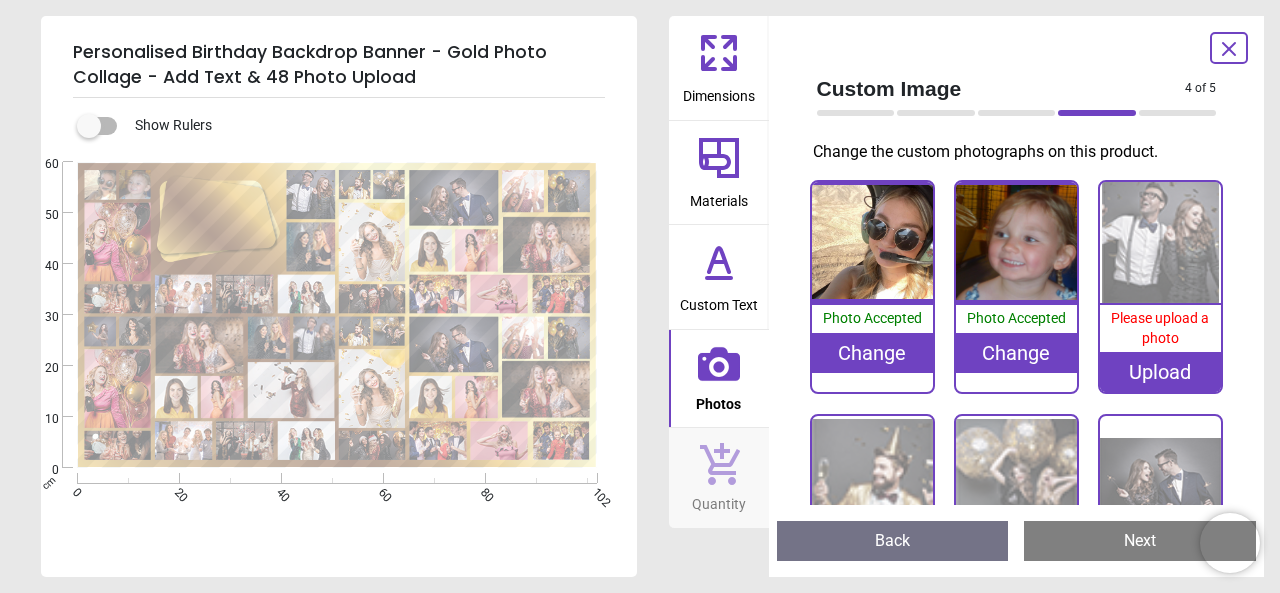click at bounding box center (1160, 242) 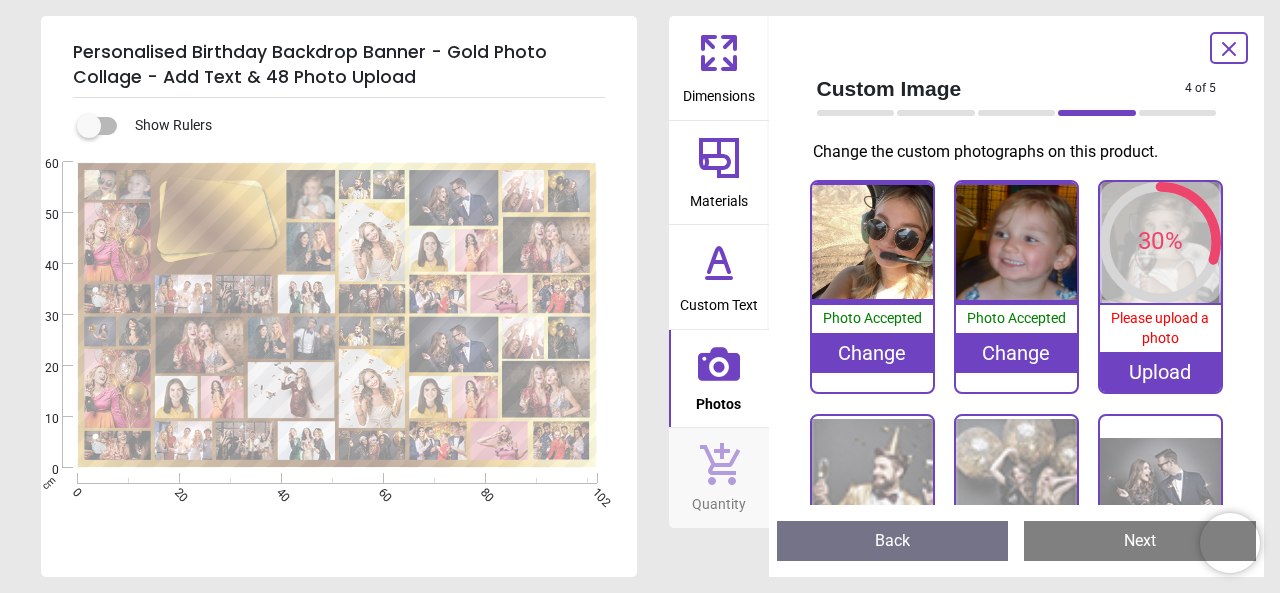 scroll, scrollTop: 0, scrollLeft: 0, axis: both 